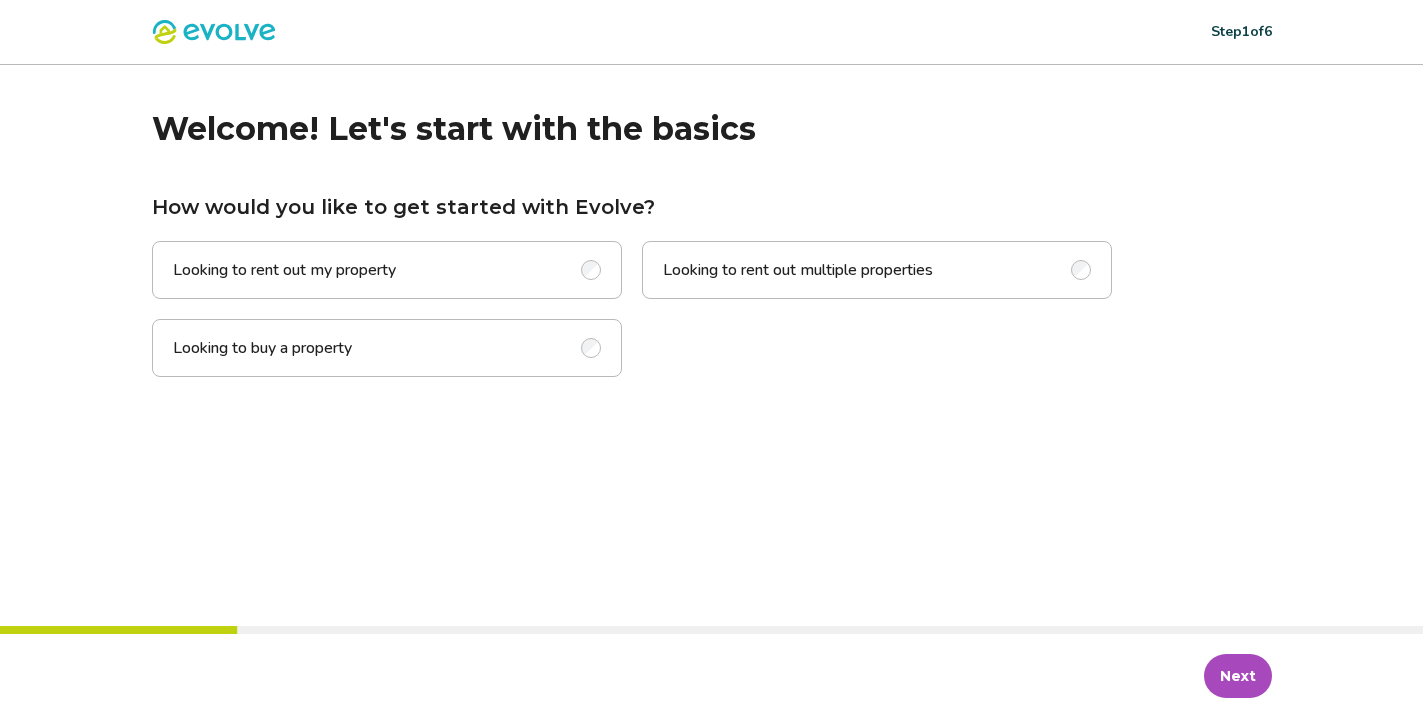 scroll, scrollTop: 0, scrollLeft: 0, axis: both 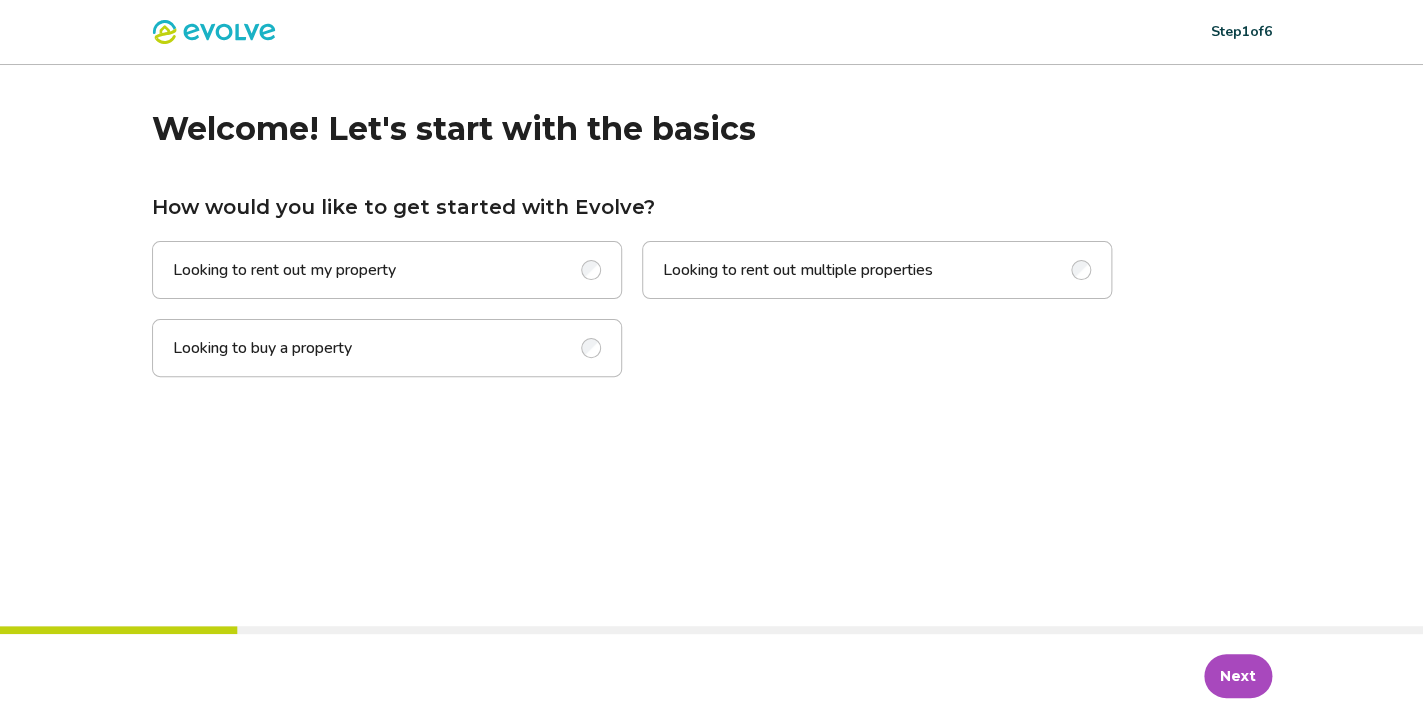 click at bounding box center [591, 270] 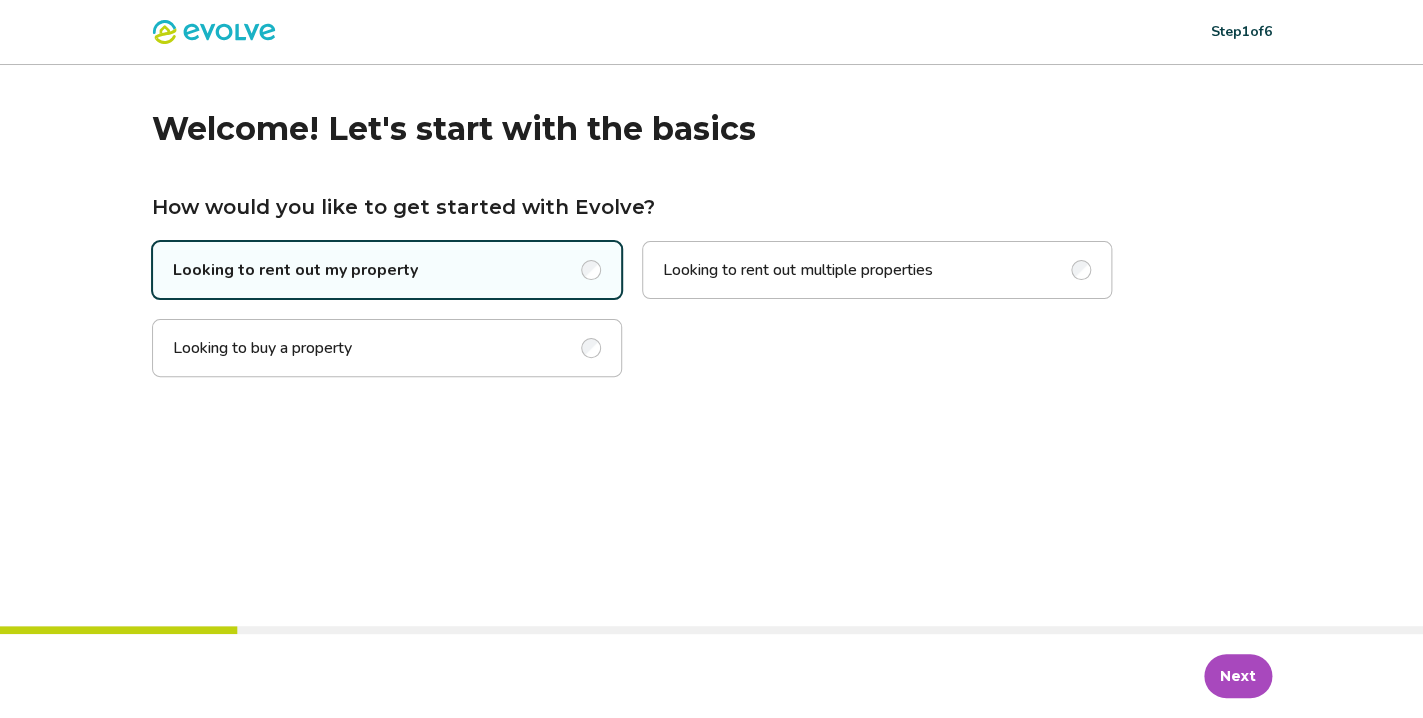 click on "Next" at bounding box center [1238, 676] 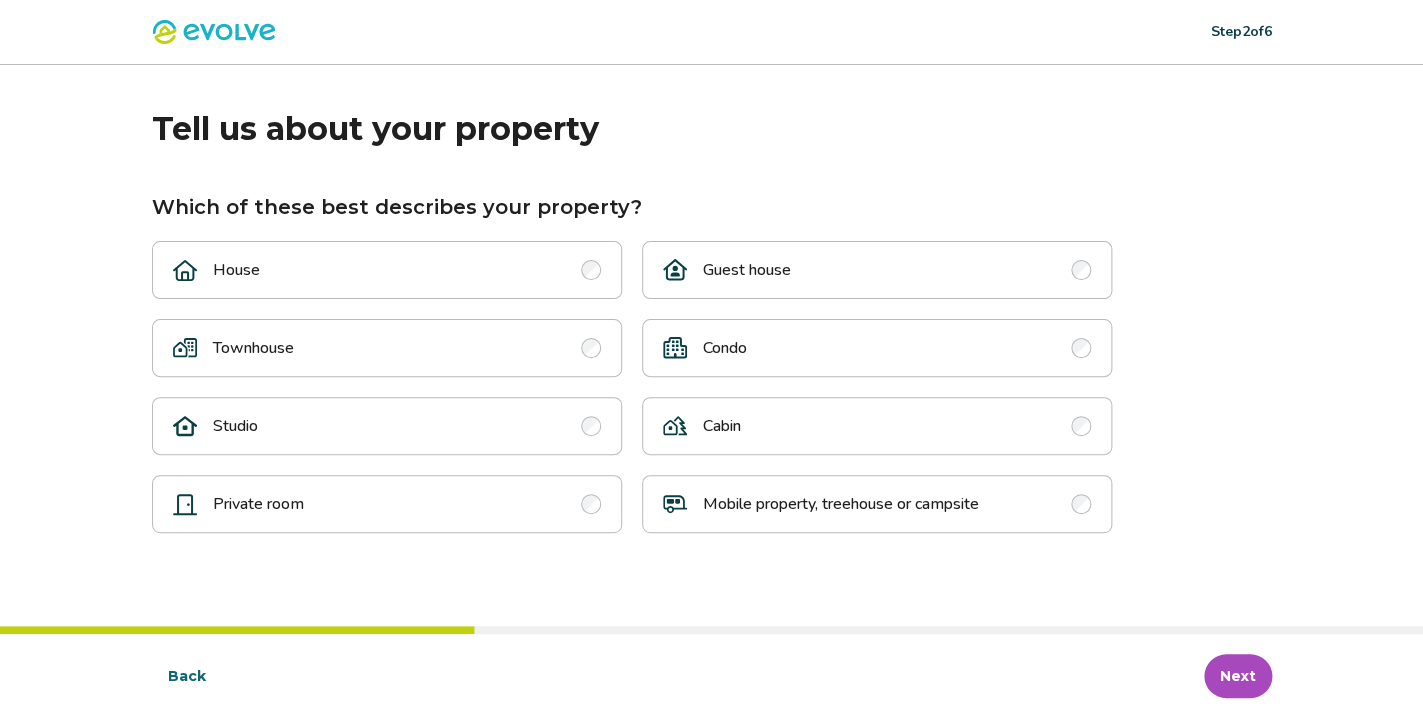 click at bounding box center [591, 270] 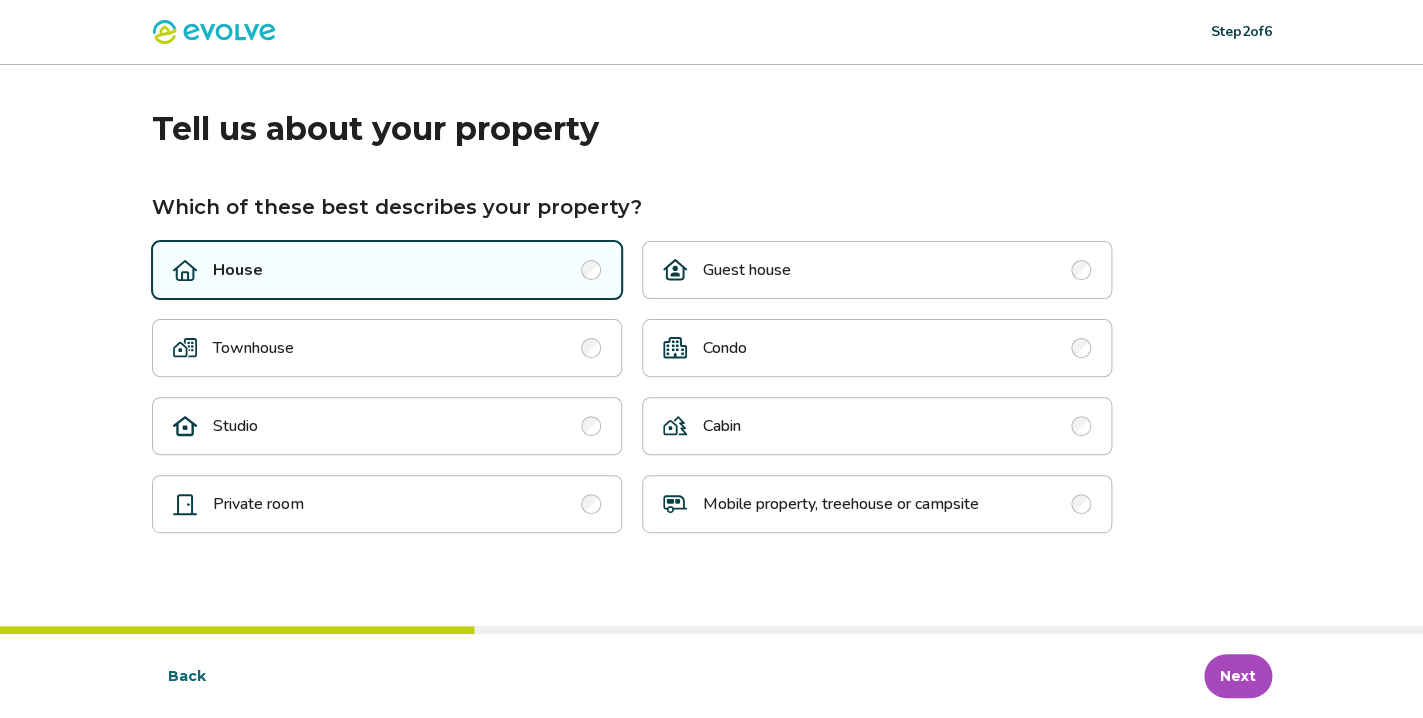click on "Next" at bounding box center [1238, 676] 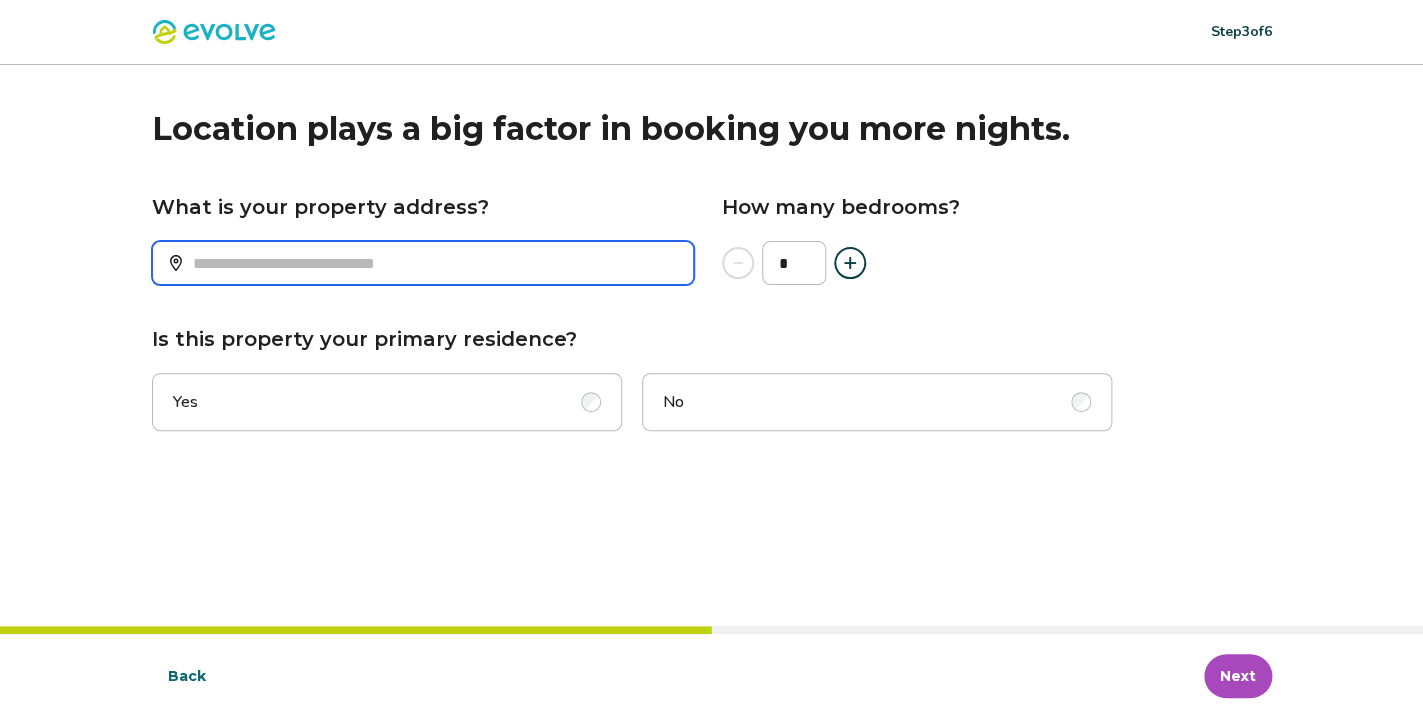 click on "What is your property address?" at bounding box center (423, 263) 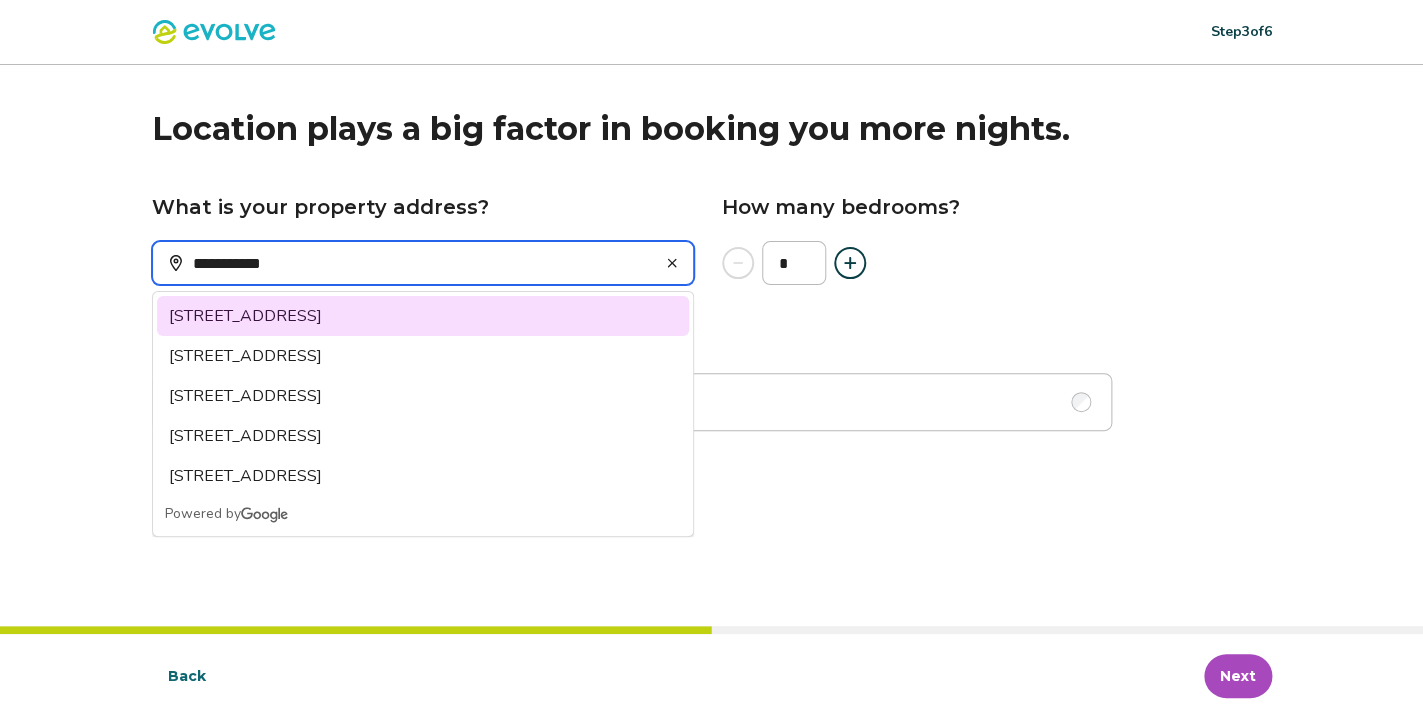 click on "[STREET_ADDRESS]" at bounding box center [423, 316] 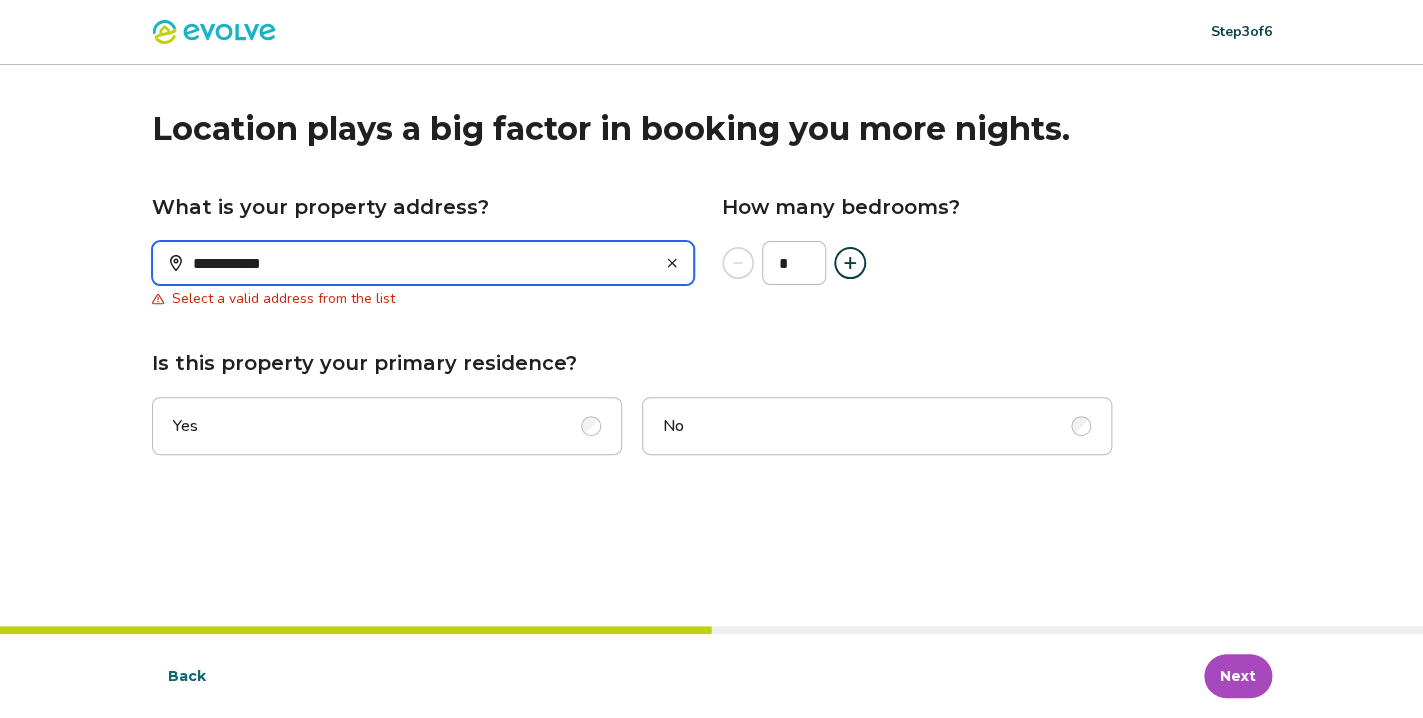 type on "**********" 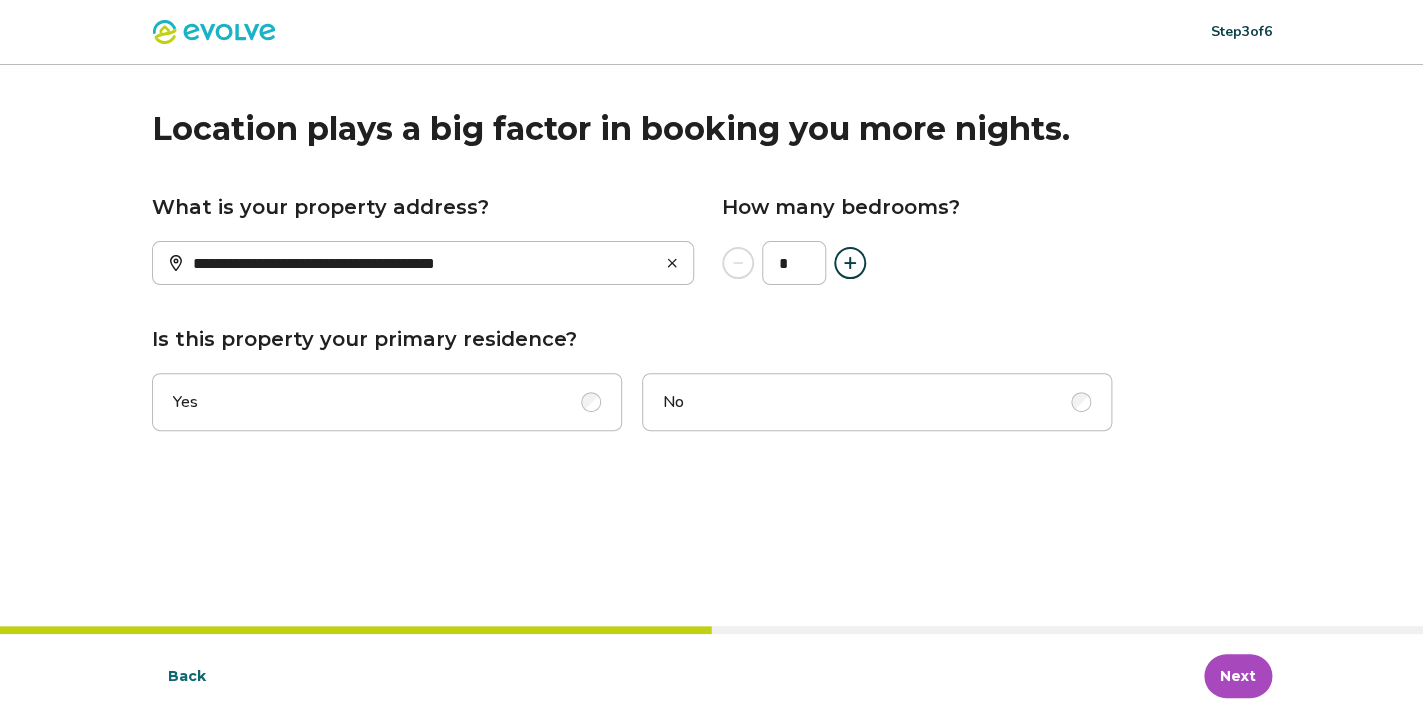 click at bounding box center [591, 402] 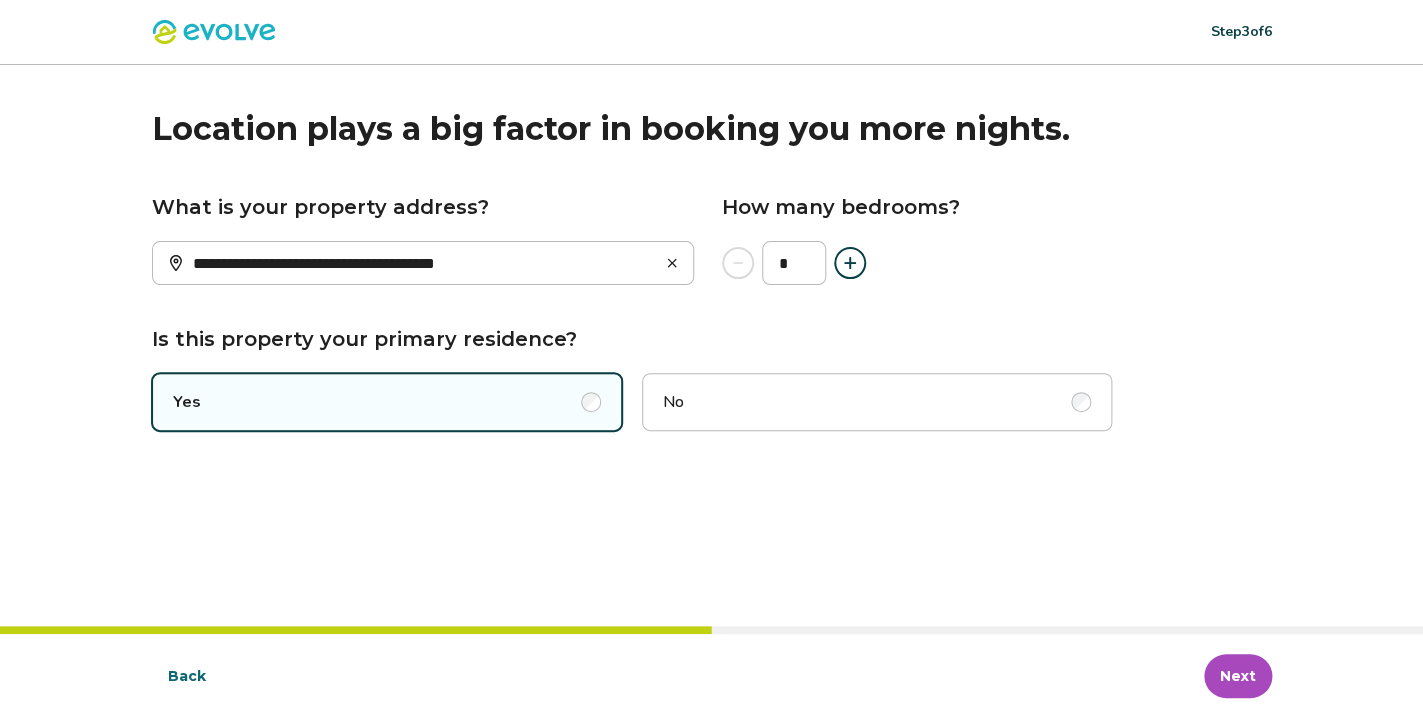 click at bounding box center [850, 263] 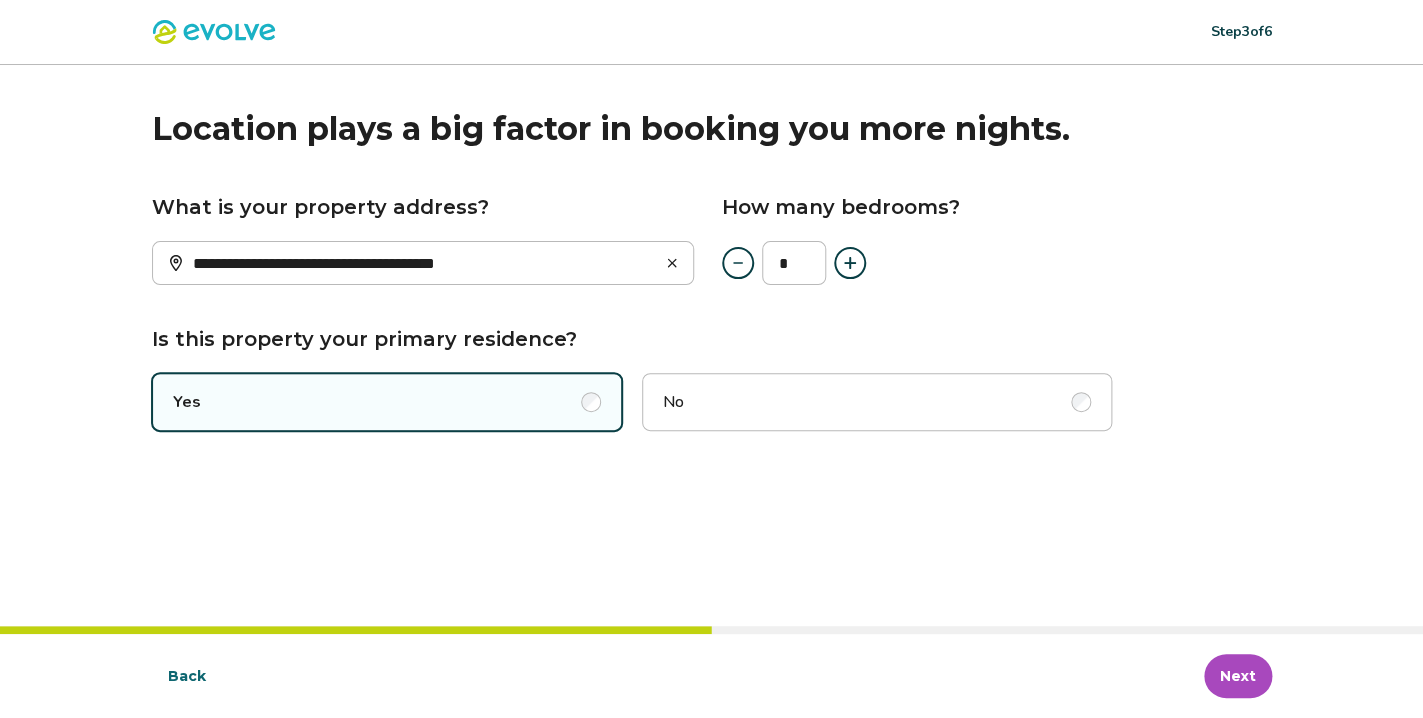 click at bounding box center (850, 263) 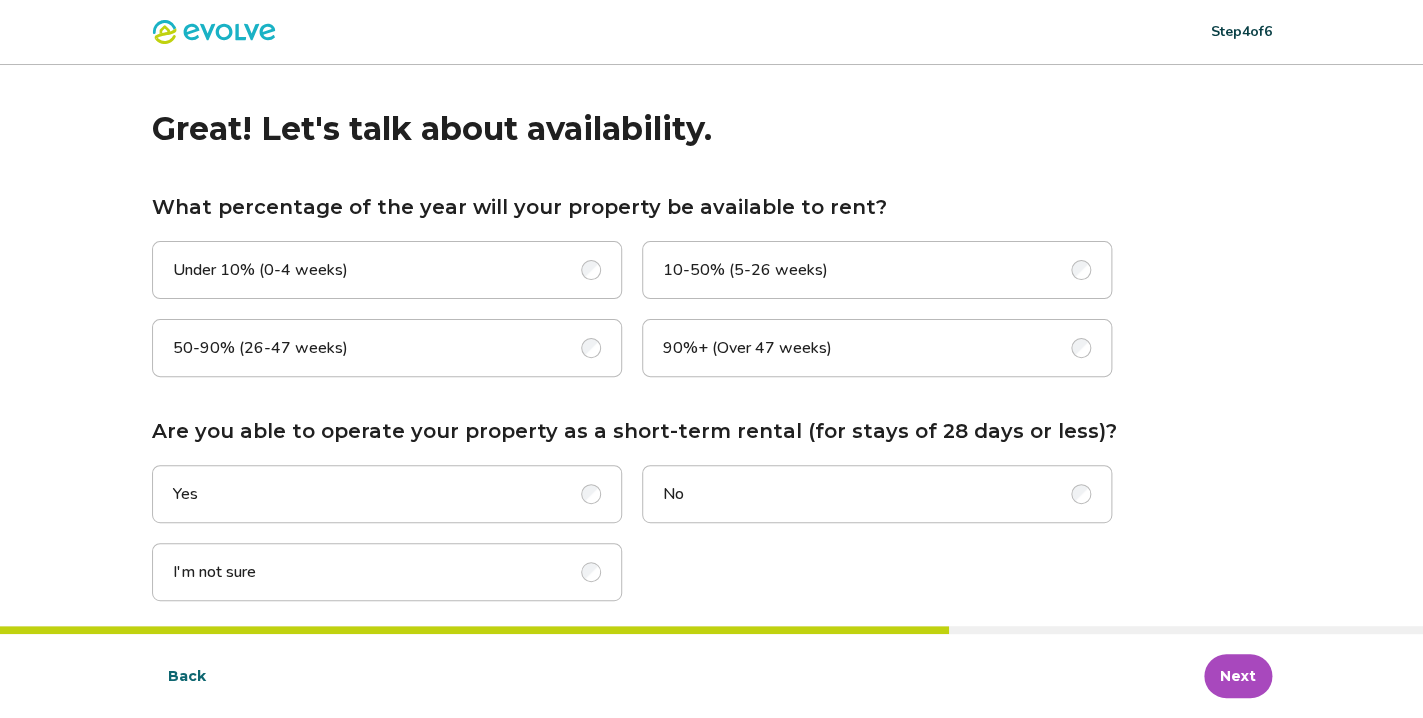 click at bounding box center (591, 348) 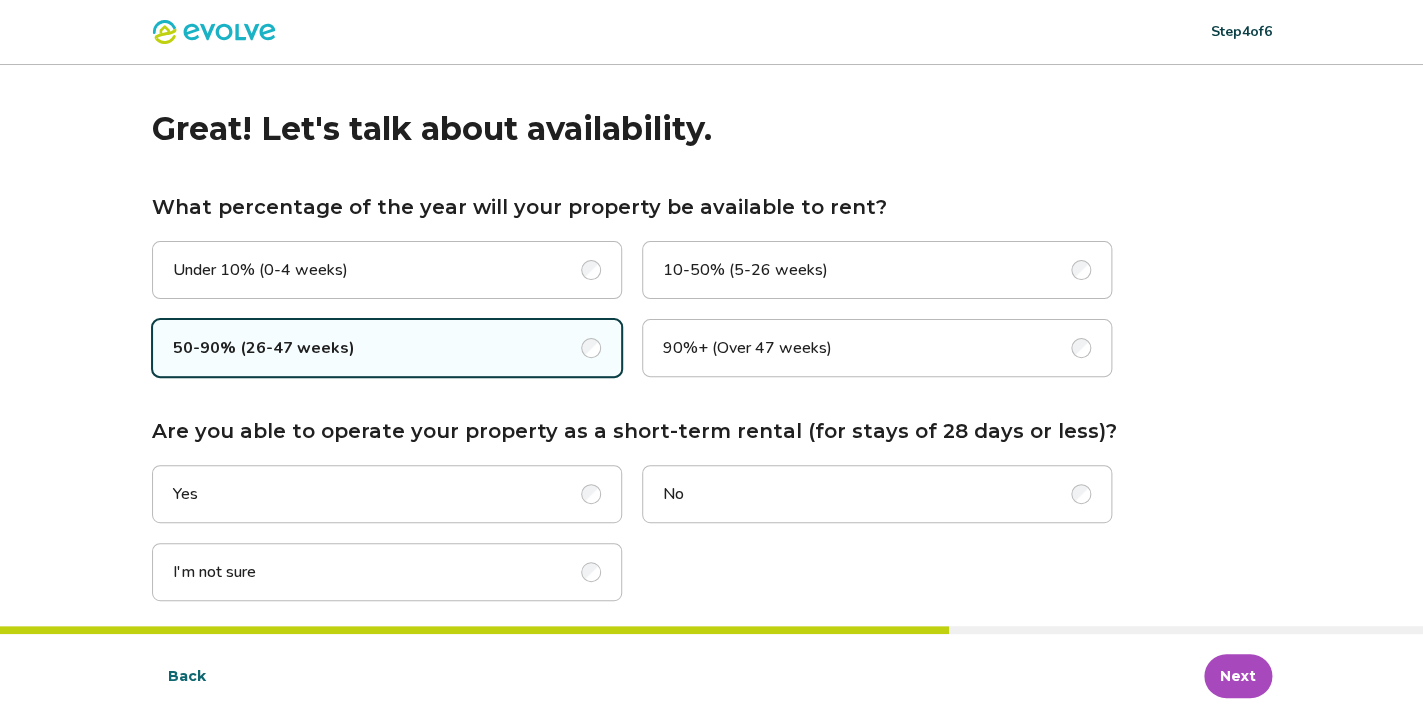 click at bounding box center [591, 572] 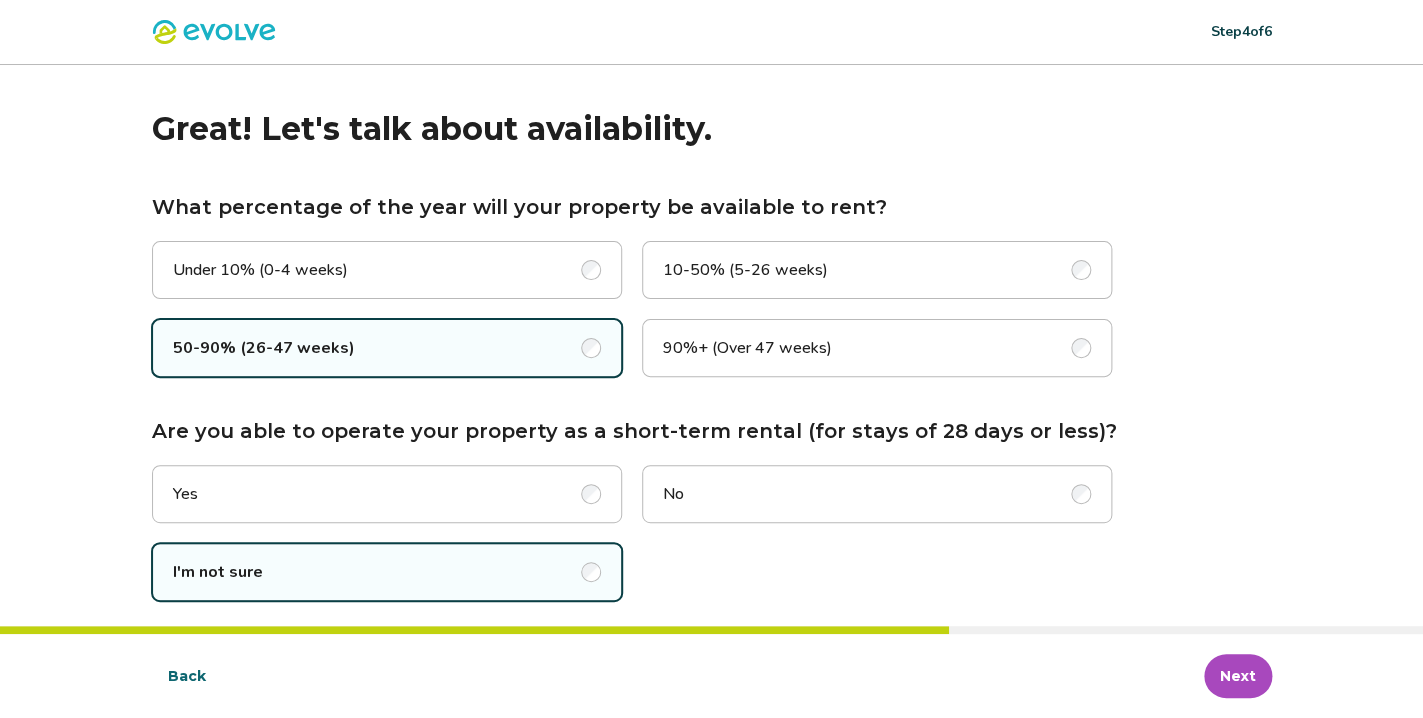 click on "Next" at bounding box center (1238, 676) 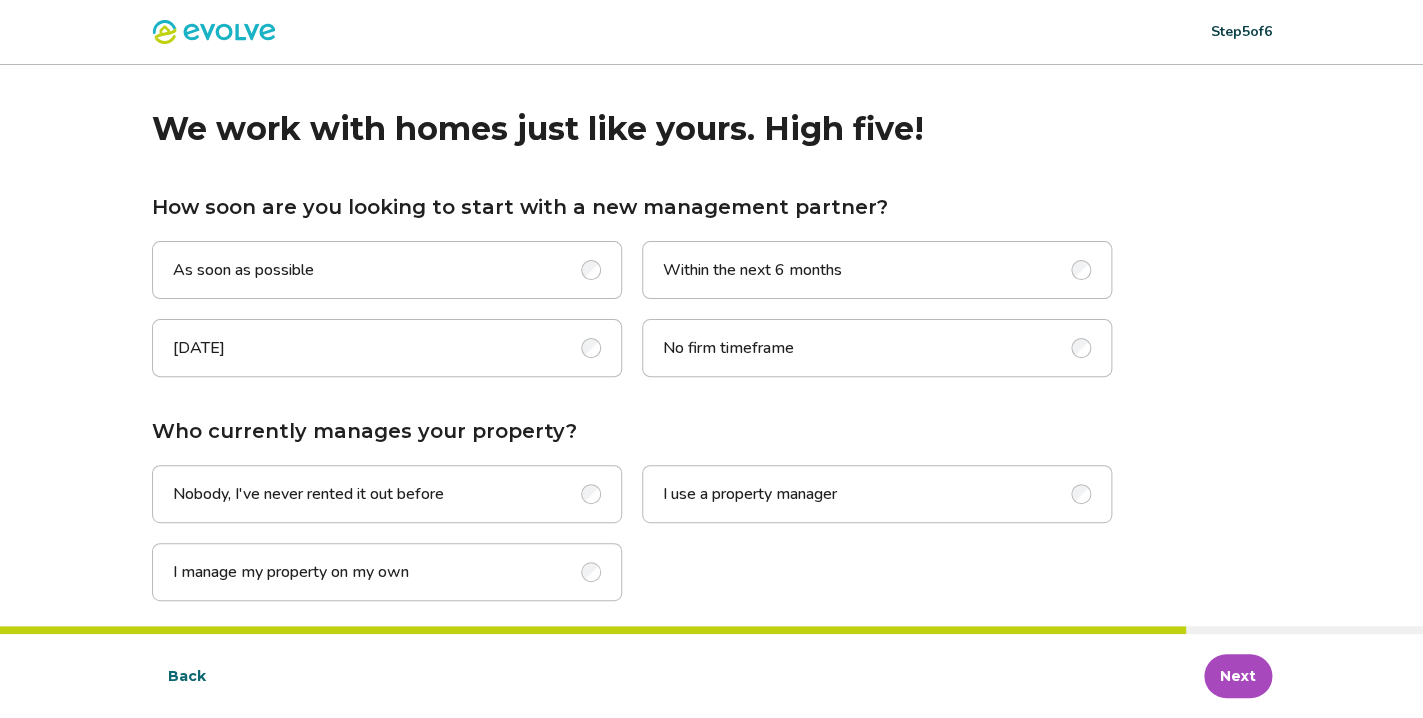 click at bounding box center [591, 270] 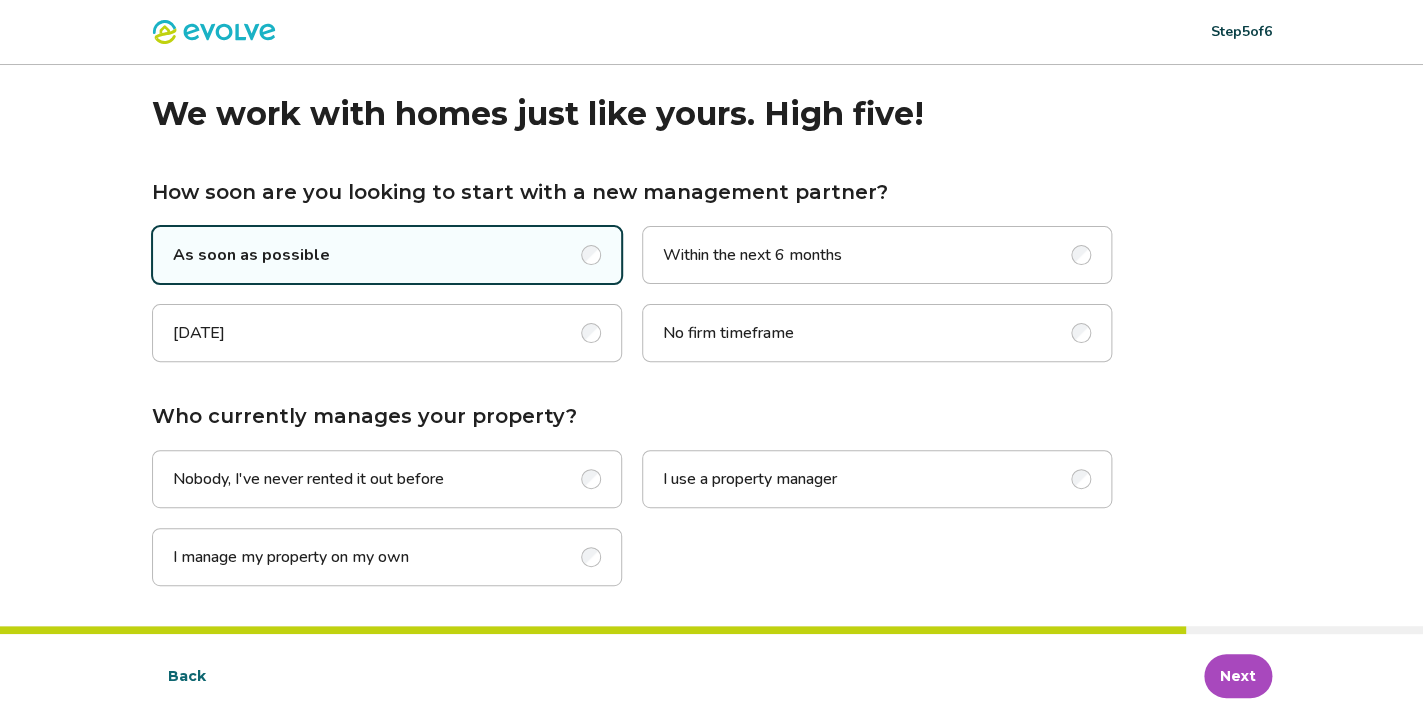 scroll, scrollTop: 12, scrollLeft: 0, axis: vertical 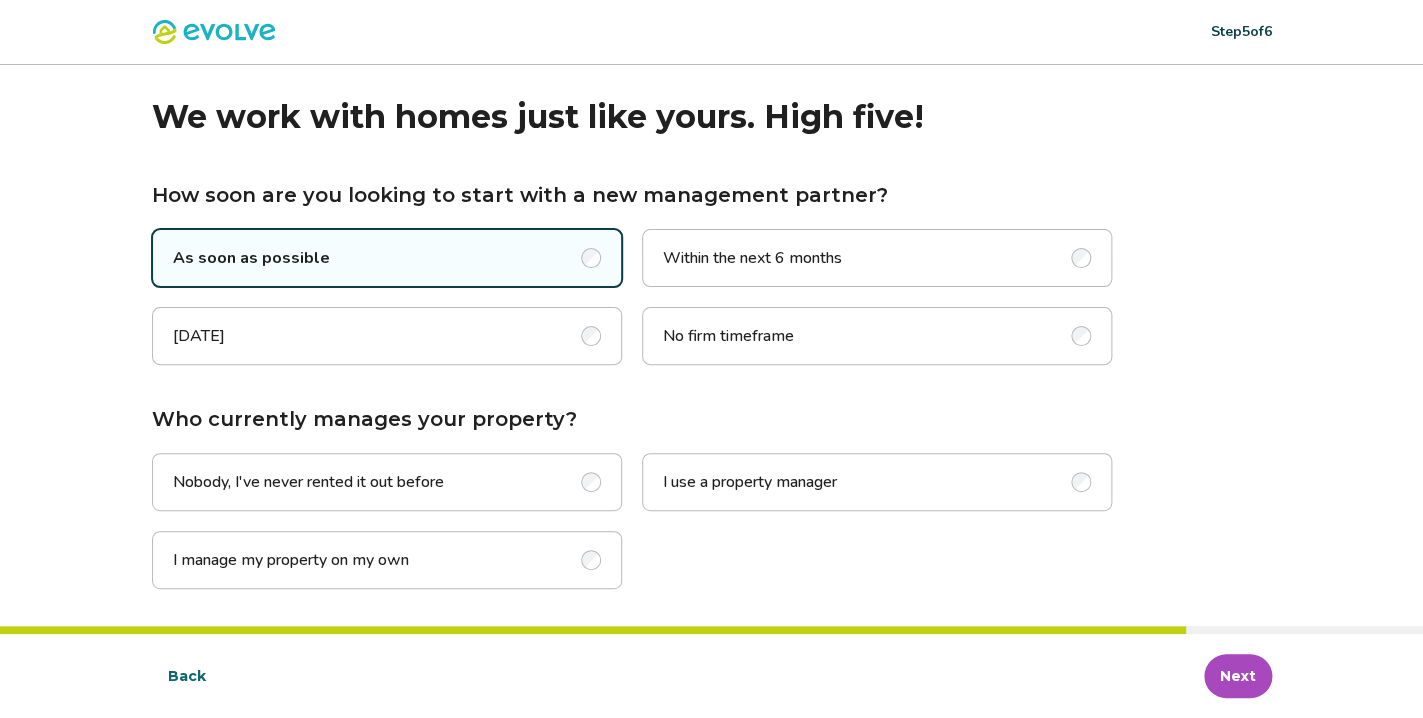click at bounding box center (591, 560) 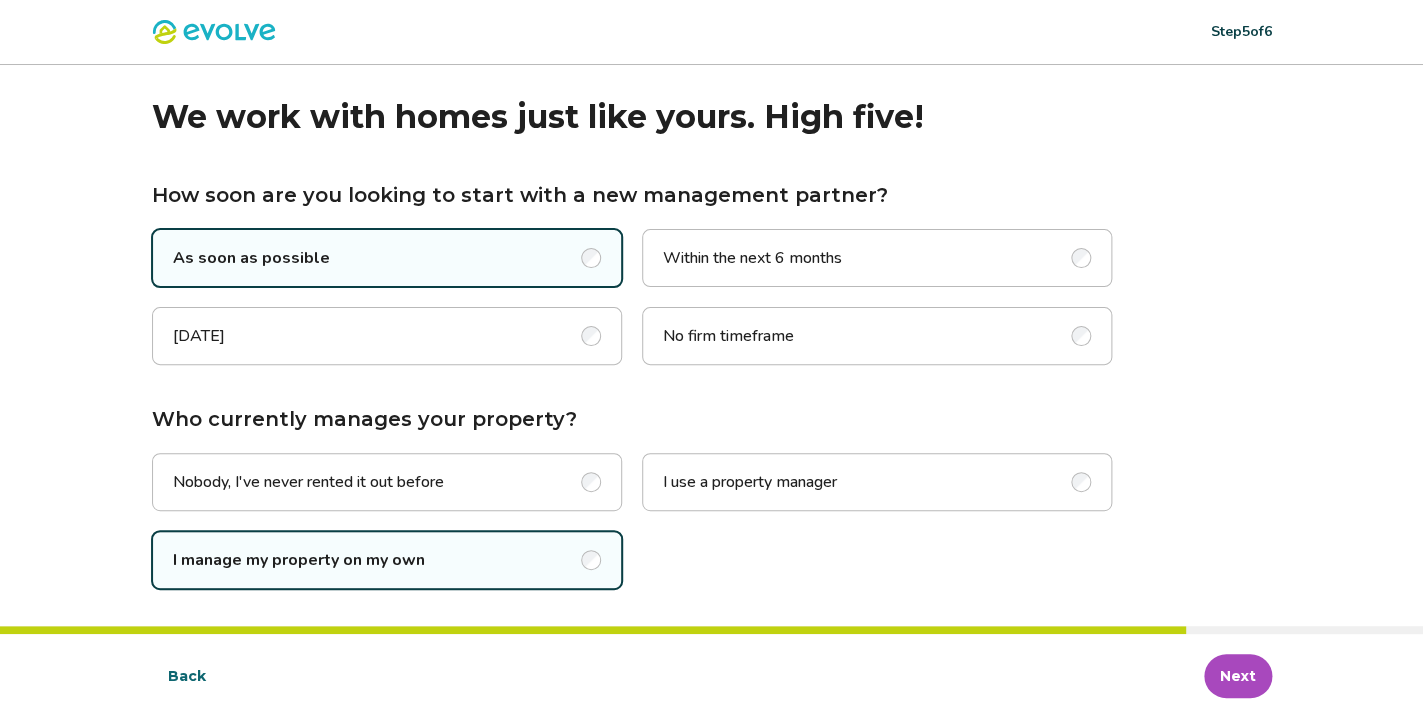 click on "Next" at bounding box center [1238, 676] 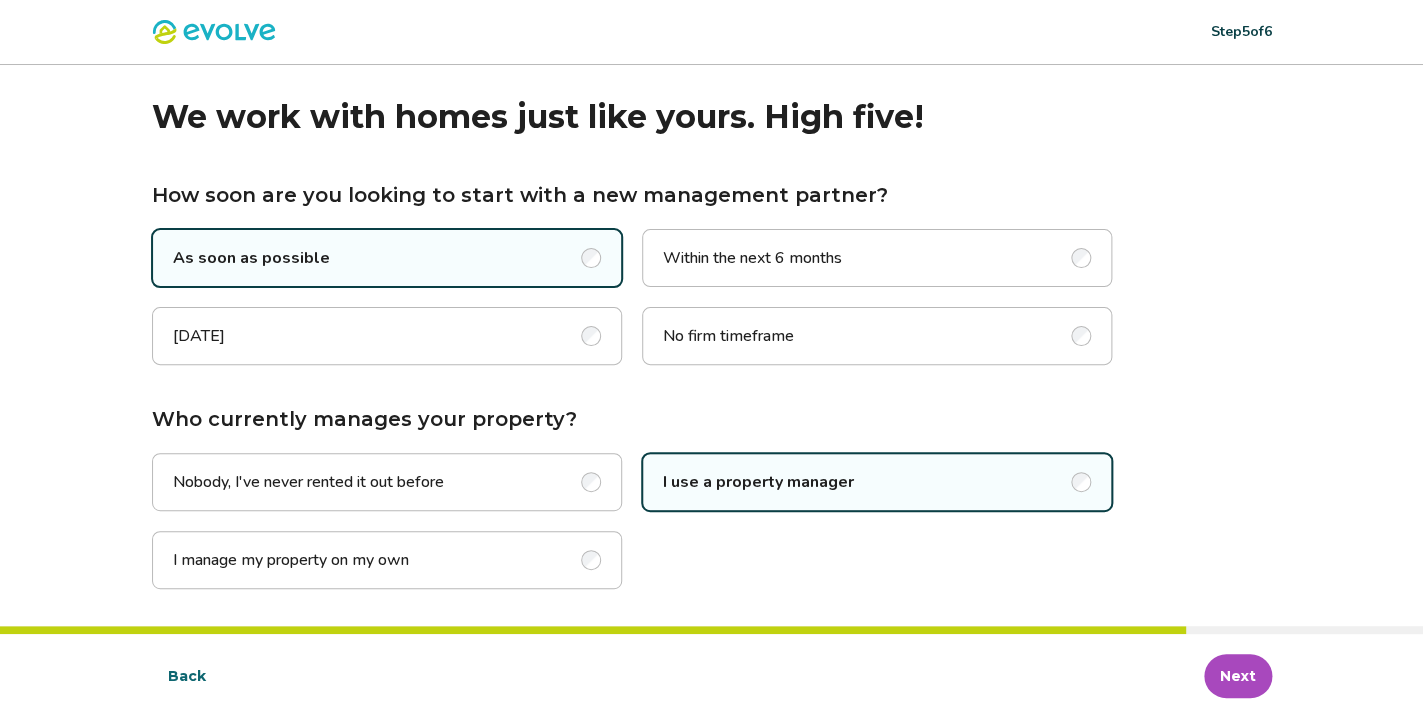 click on "Next" at bounding box center [1238, 676] 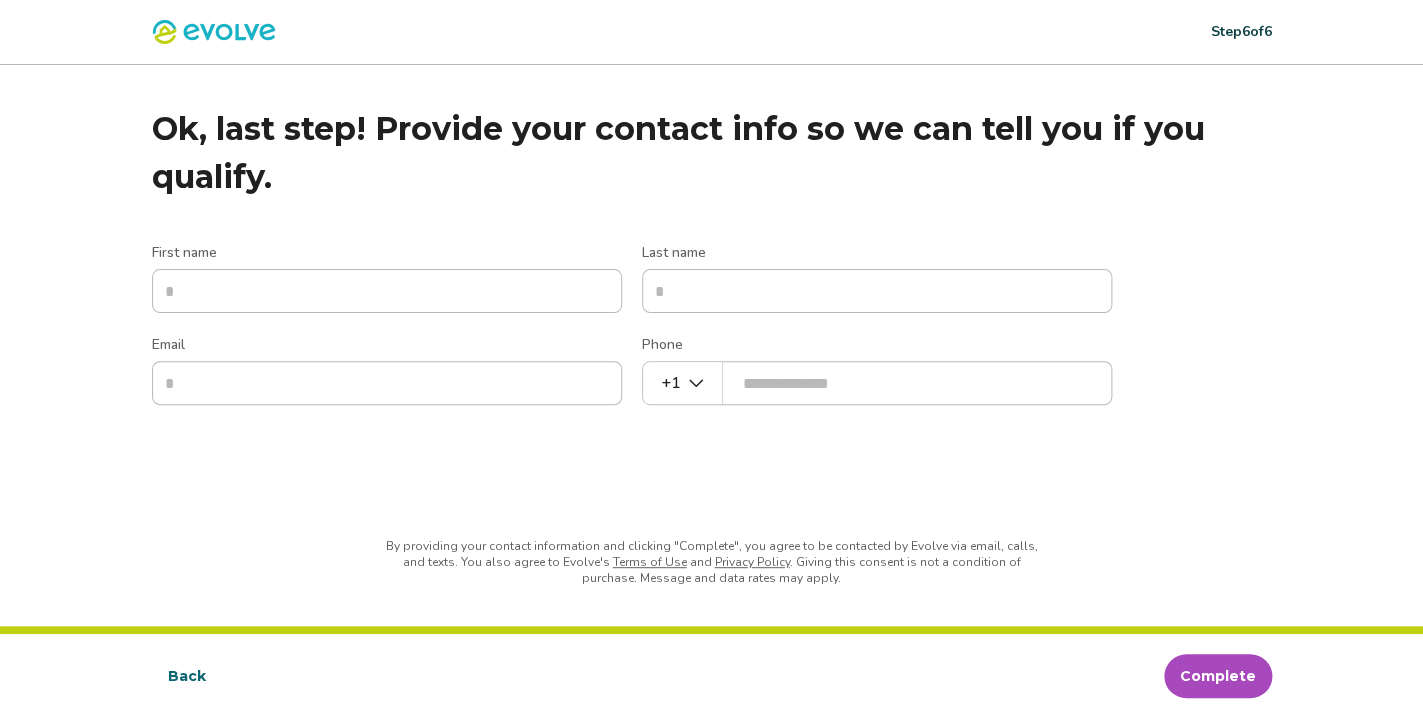 scroll, scrollTop: 0, scrollLeft: 0, axis: both 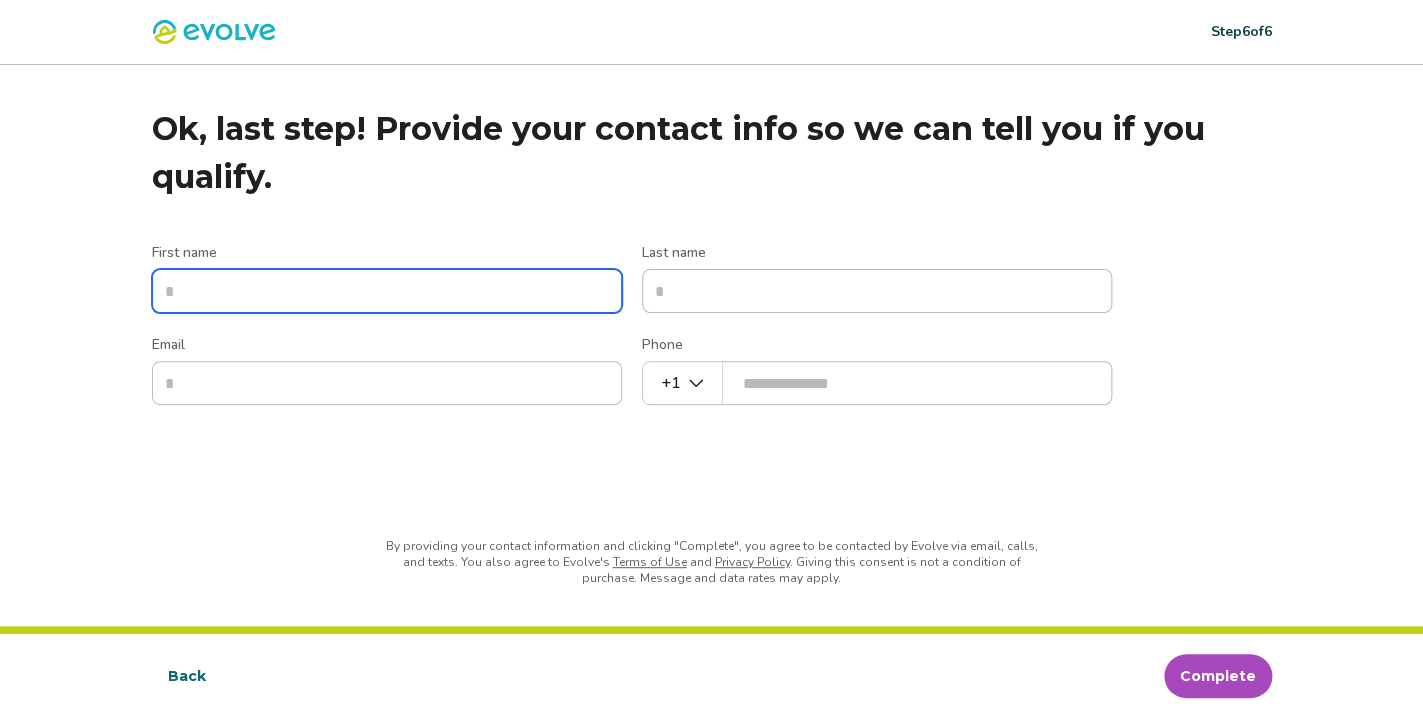 click on "First name" at bounding box center (387, 291) 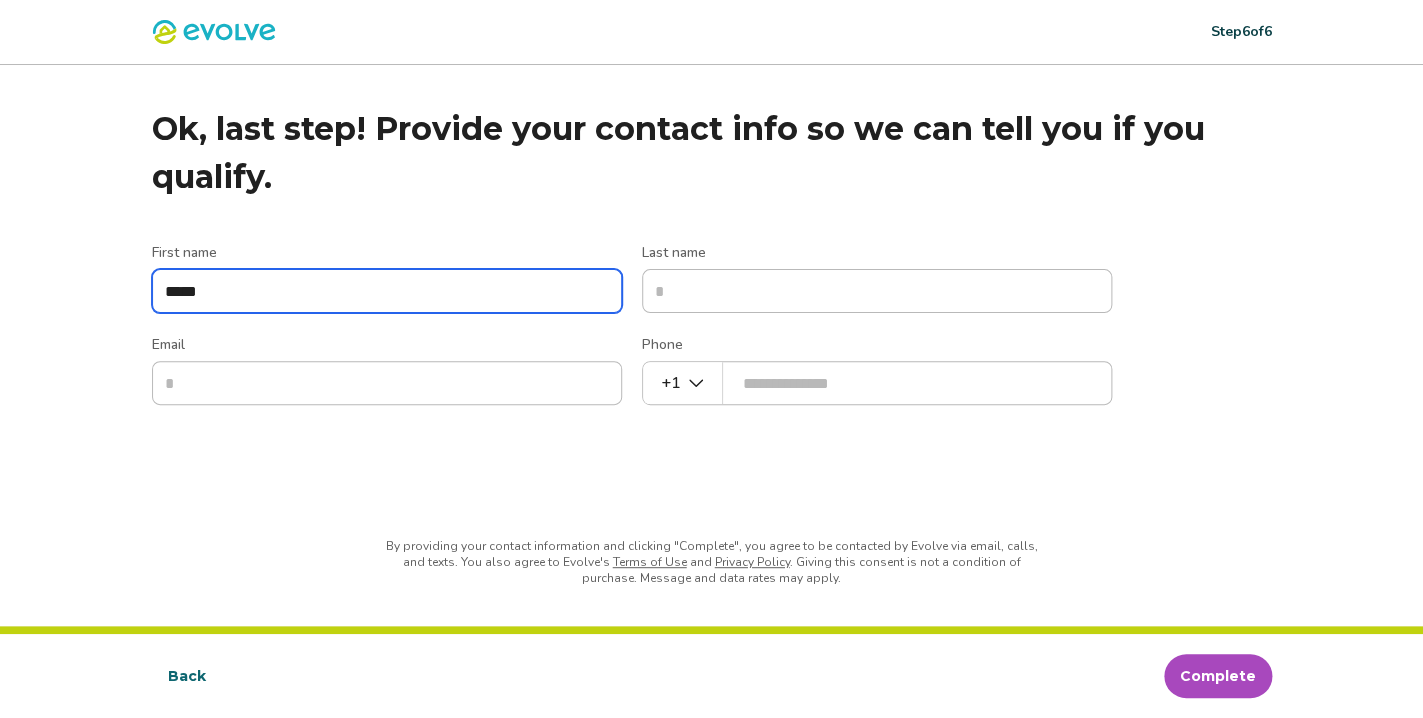 type on "*****" 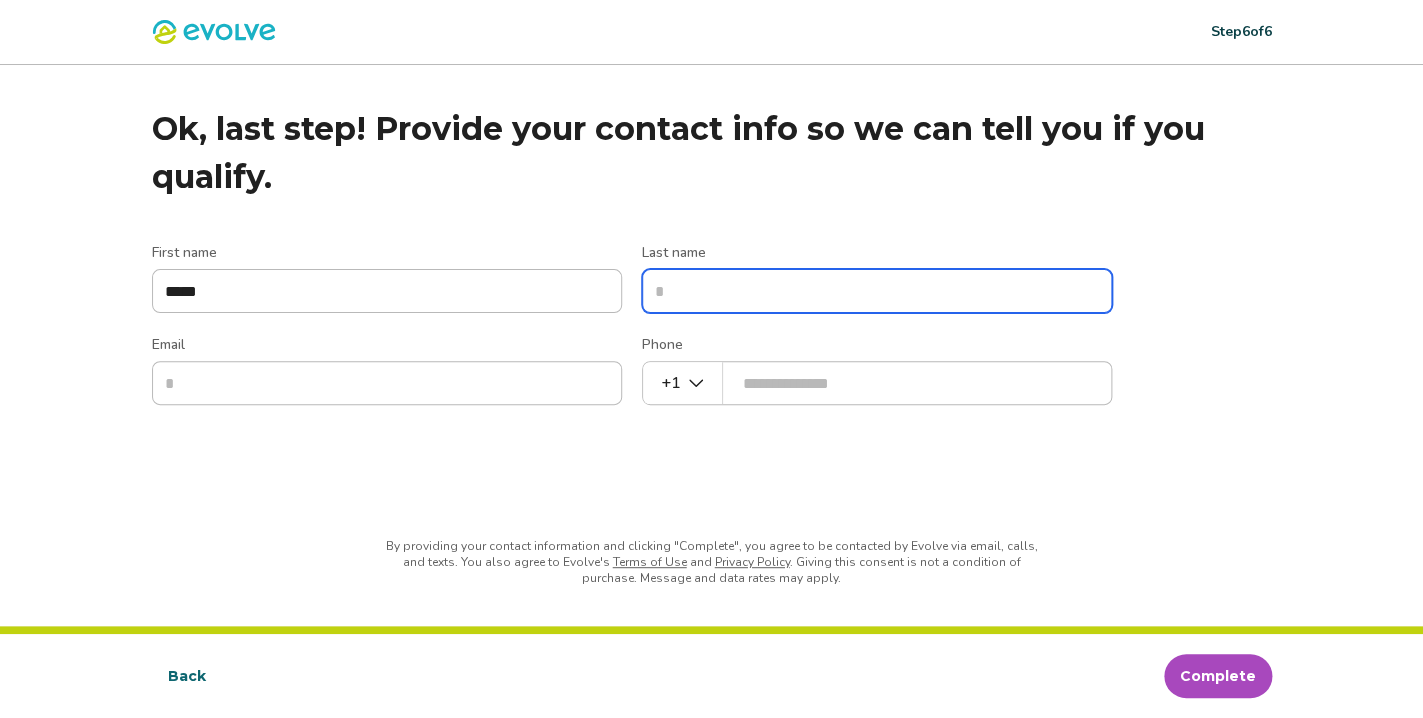 click on "Last name" at bounding box center [877, 291] 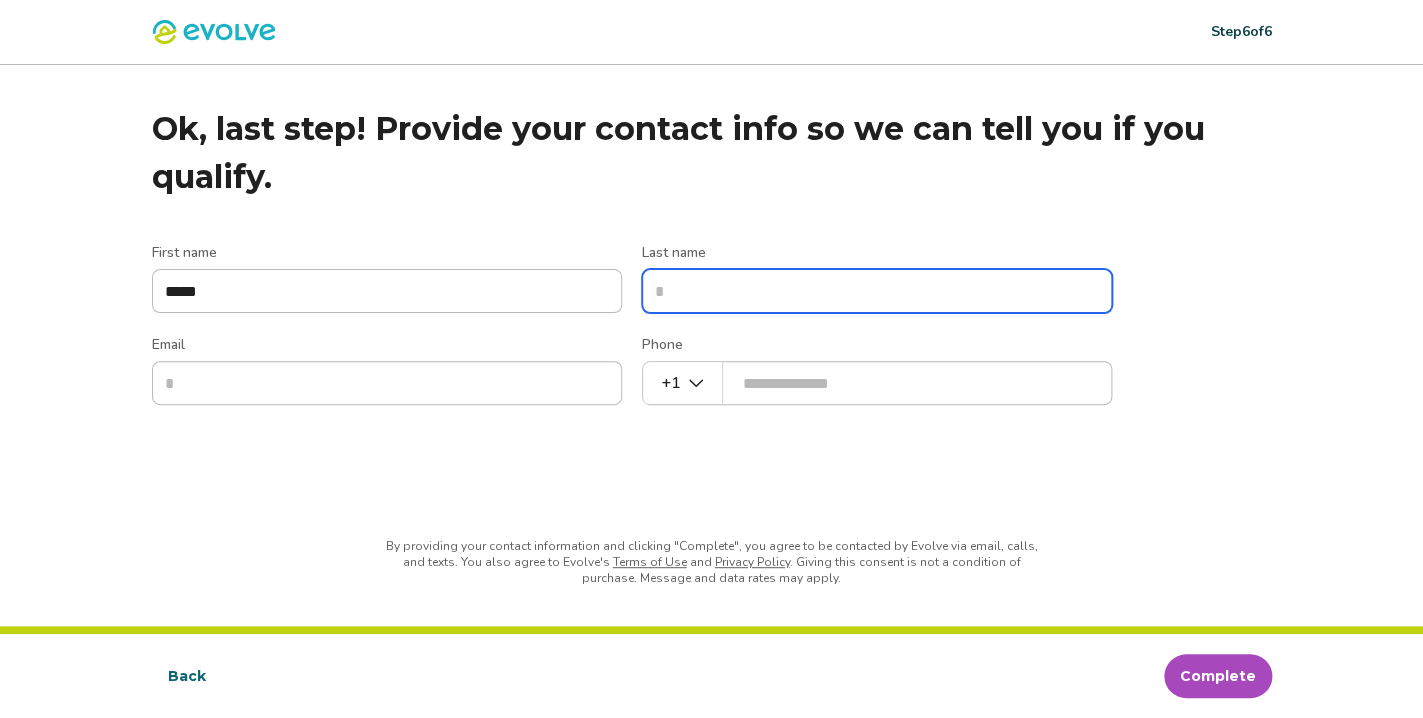 click on "Last name" at bounding box center (877, 291) 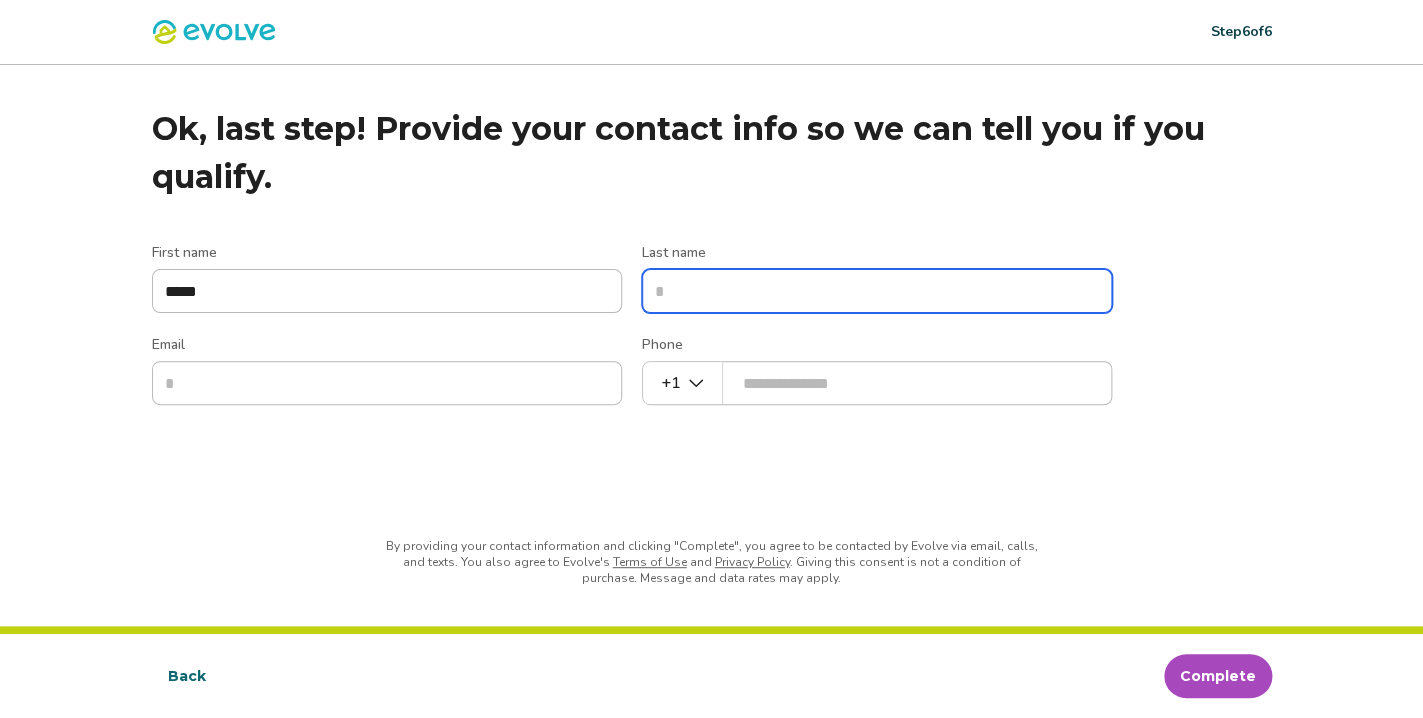 type on "*****" 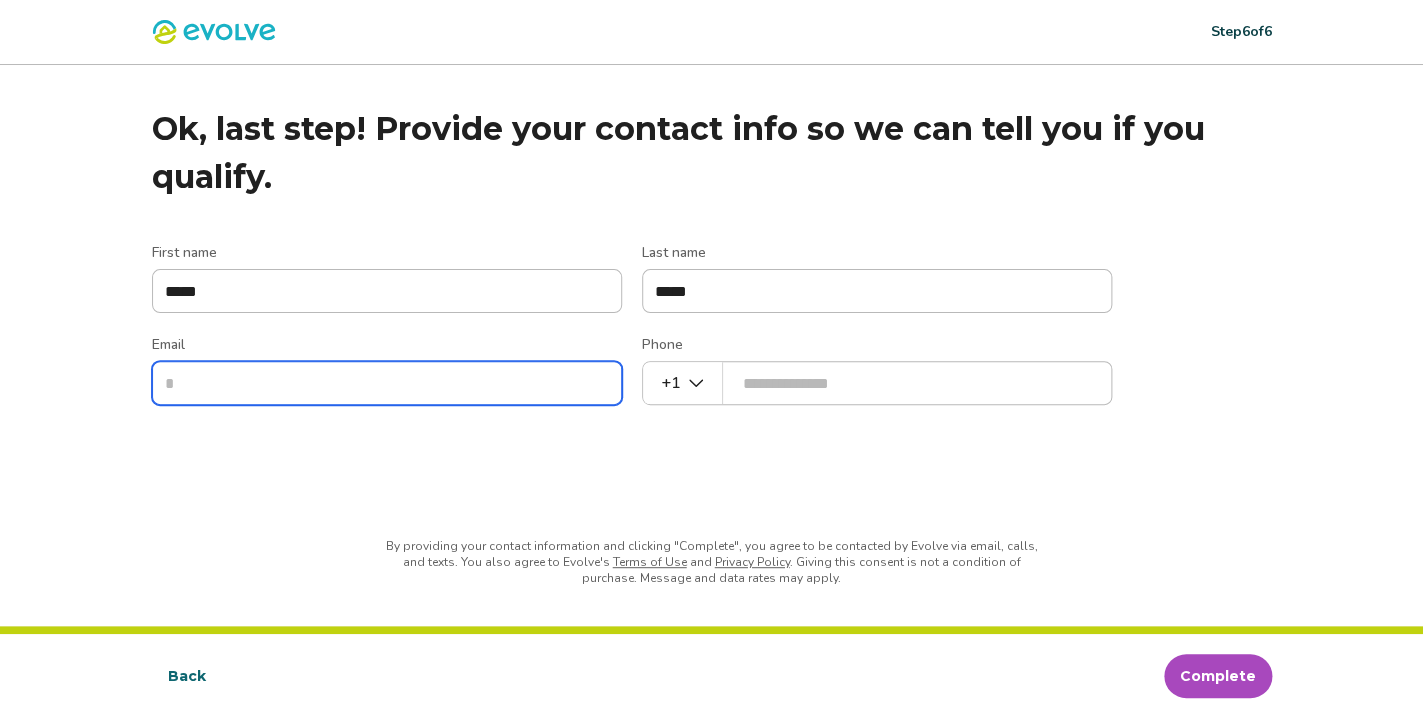 type on "**********" 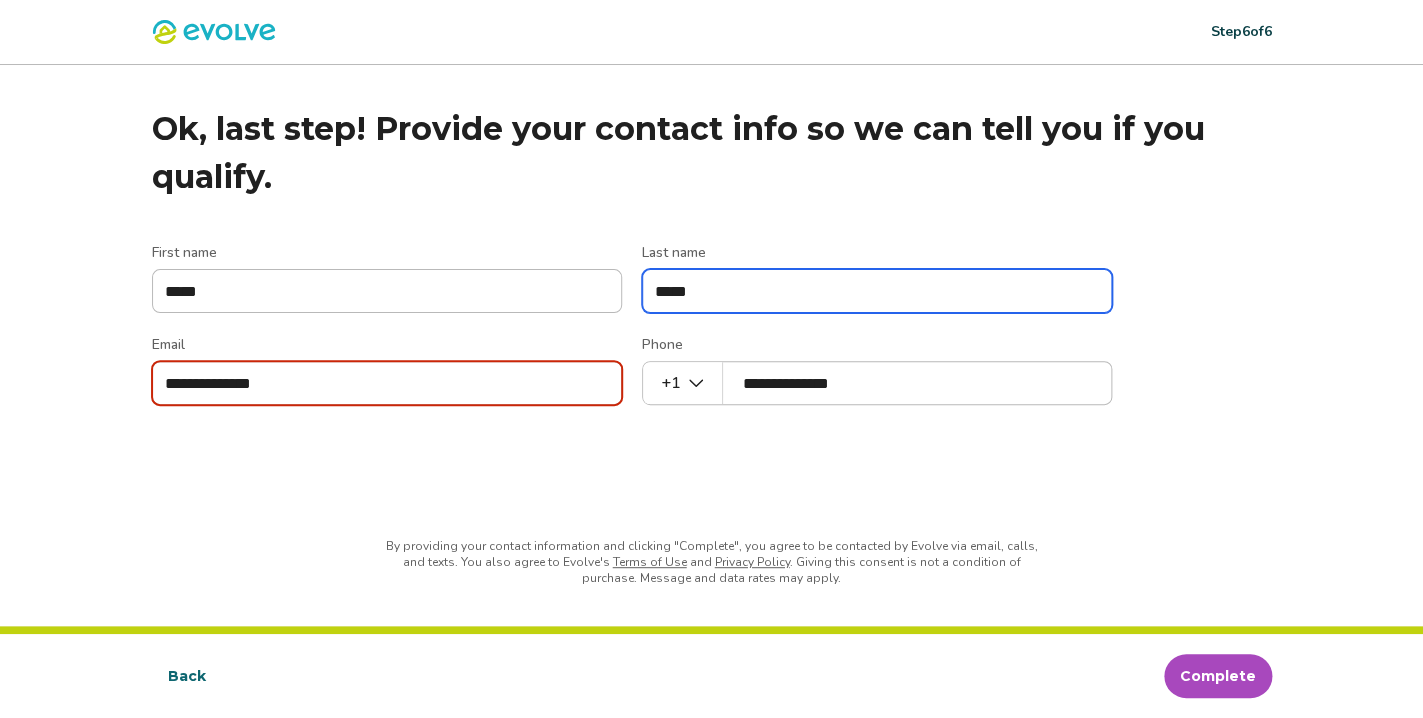 type on "**********" 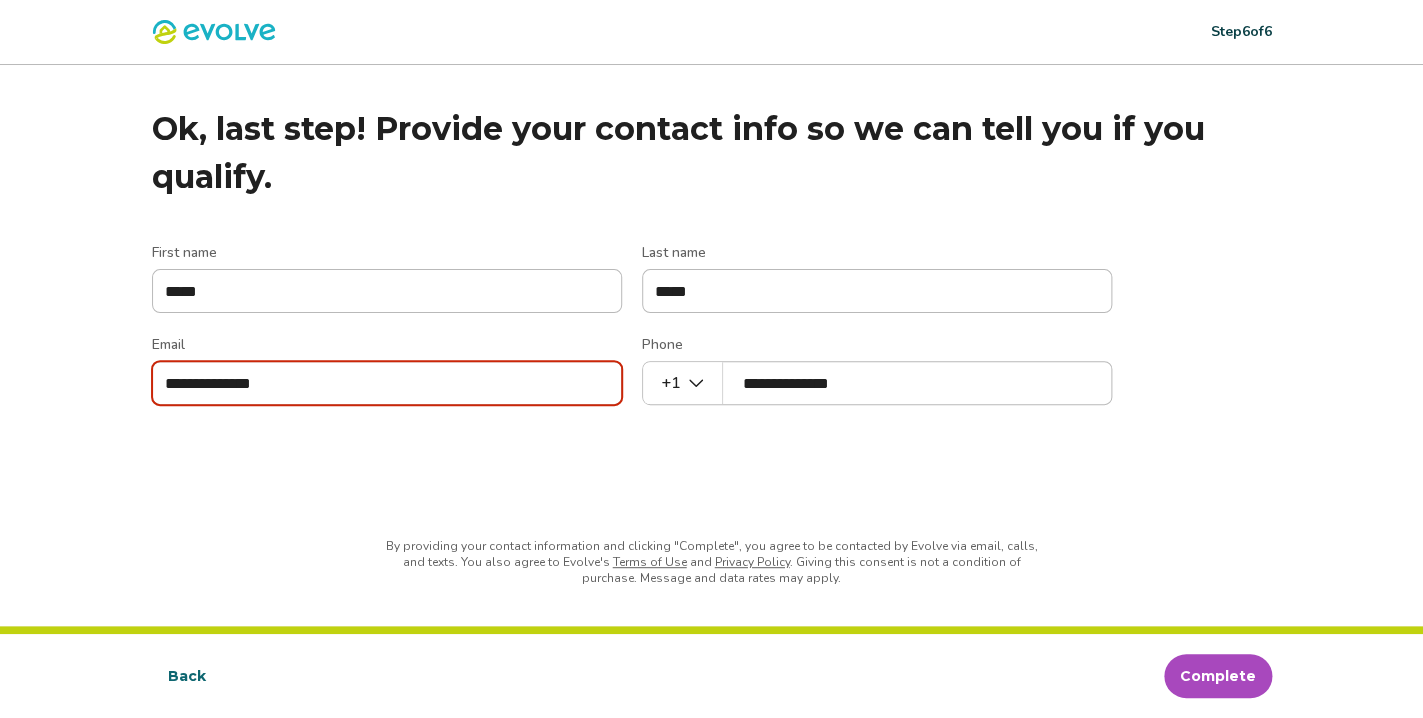click on "Complete" at bounding box center [1218, 676] 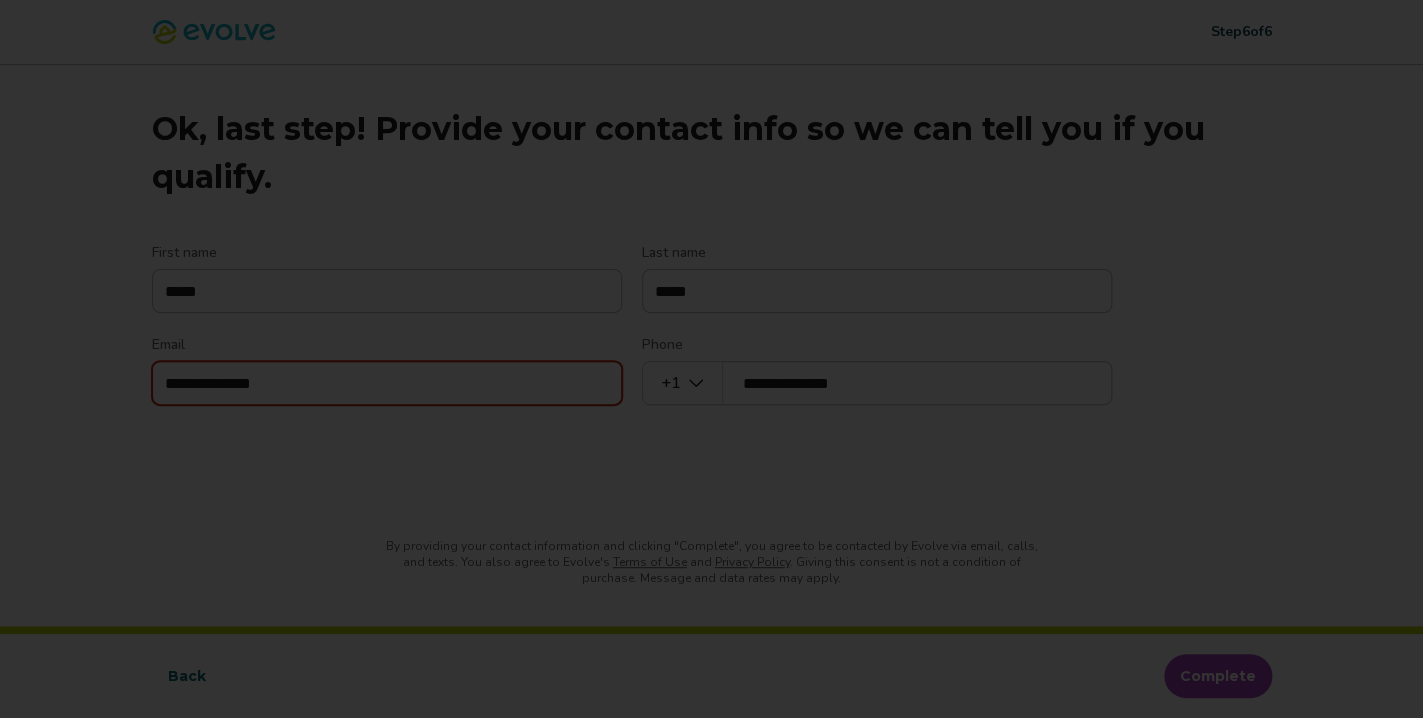 click on "</div>" at bounding box center [711, 359] 